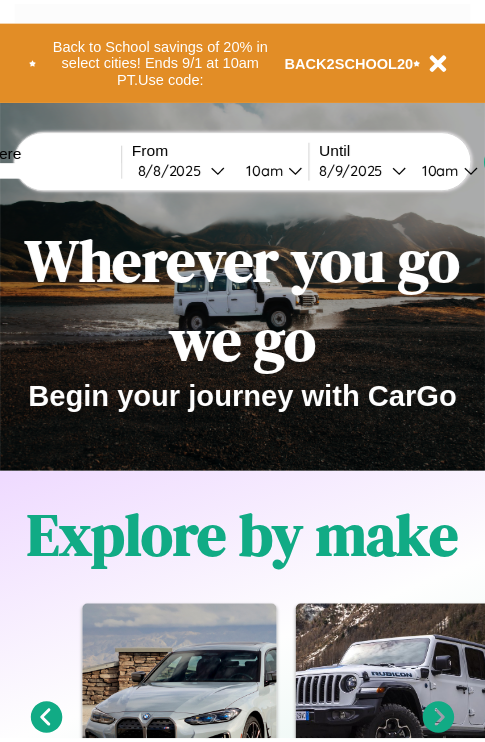 scroll, scrollTop: 0, scrollLeft: 0, axis: both 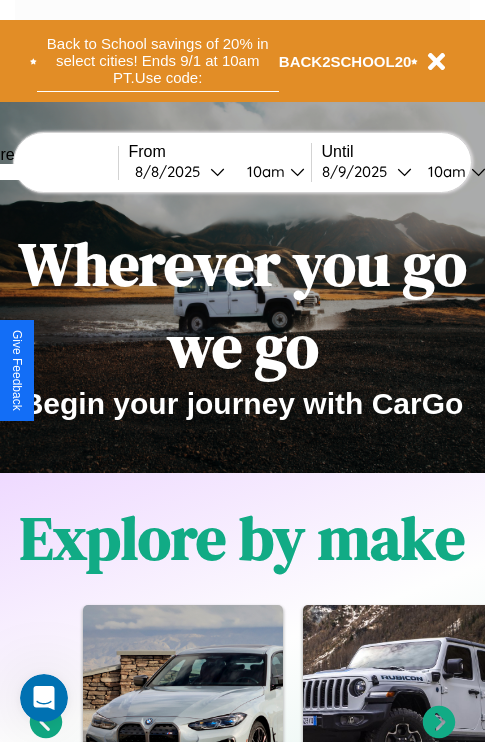 click on "Back to School savings of 20% in select cities! Ends 9/1 at 10am PT.  Use code:" at bounding box center [158, 61] 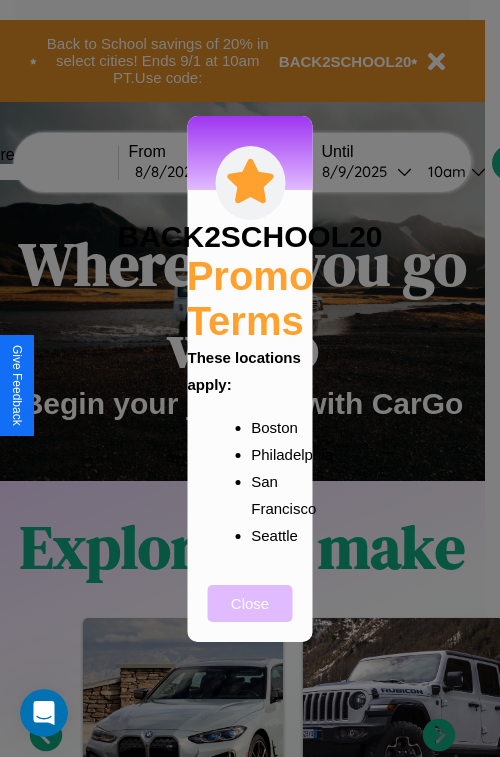 click on "Close" at bounding box center [250, 603] 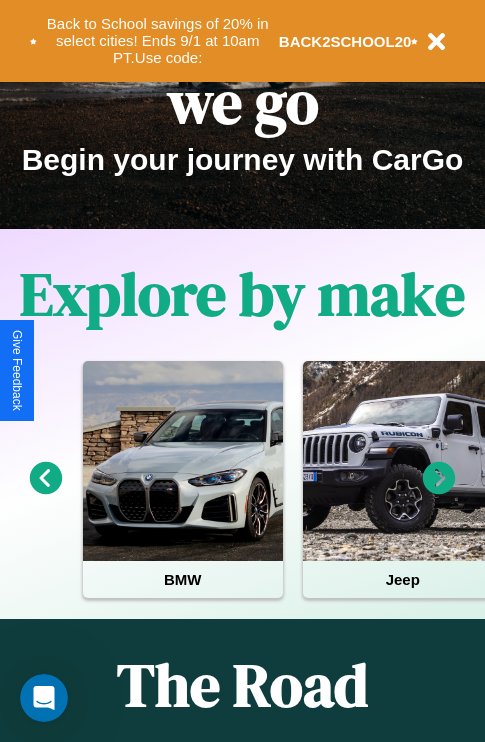 scroll, scrollTop: 308, scrollLeft: 0, axis: vertical 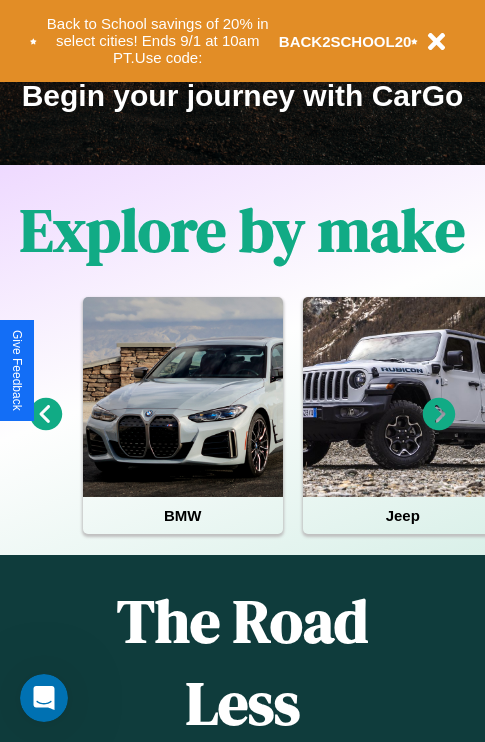 click 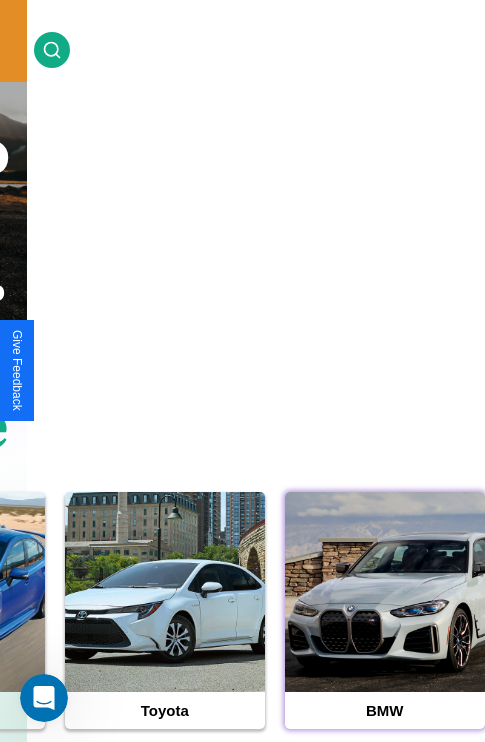 click at bounding box center [385, 592] 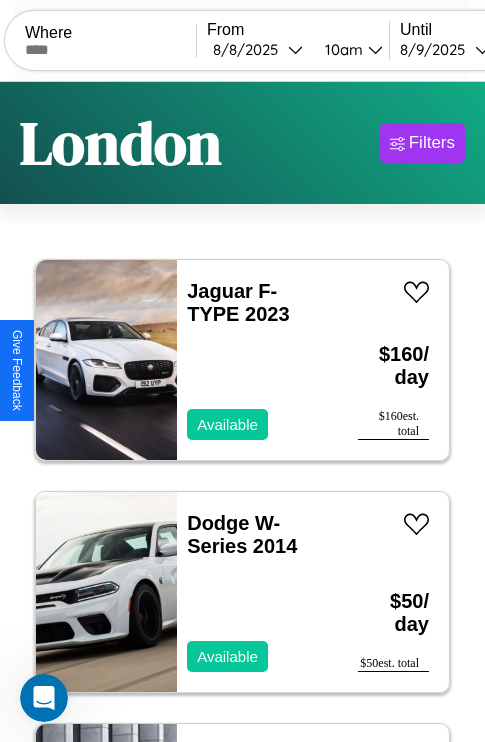 scroll, scrollTop: 95, scrollLeft: 0, axis: vertical 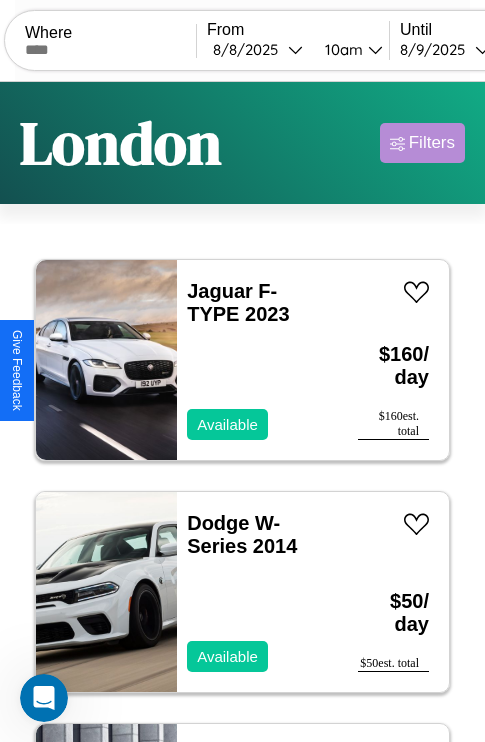 click on "Filters" at bounding box center [432, 143] 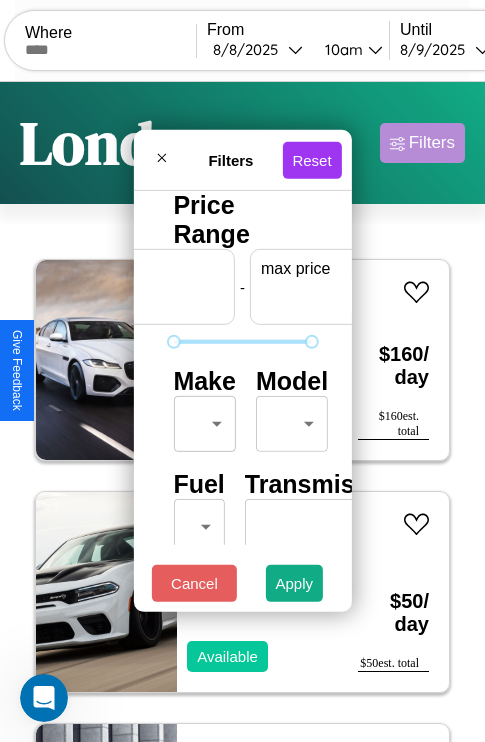 scroll, scrollTop: 0, scrollLeft: 124, axis: horizontal 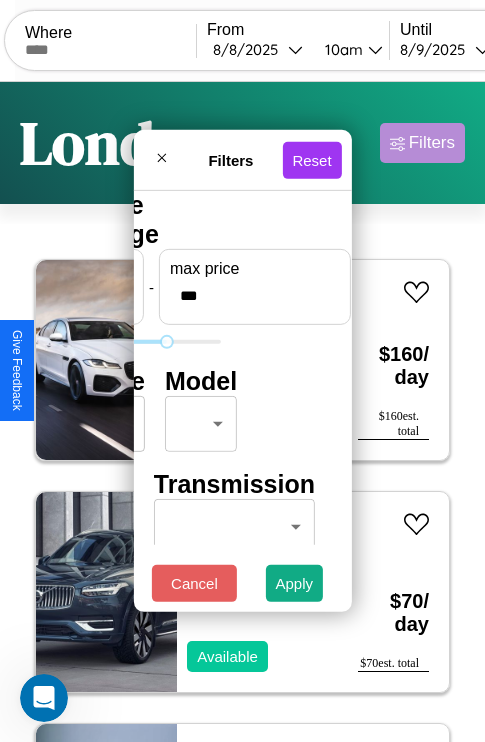 type on "***" 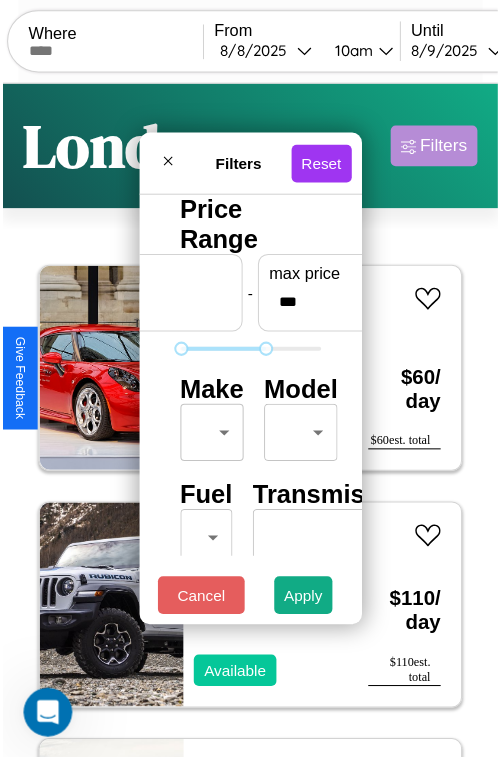 scroll, scrollTop: 59, scrollLeft: 0, axis: vertical 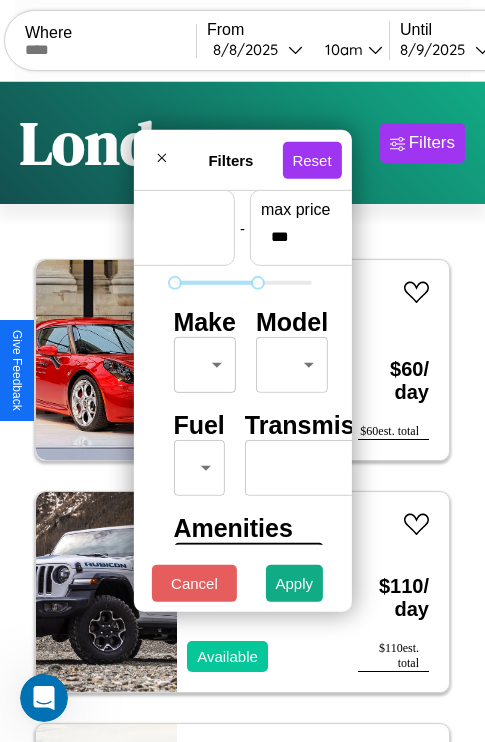 type on "*" 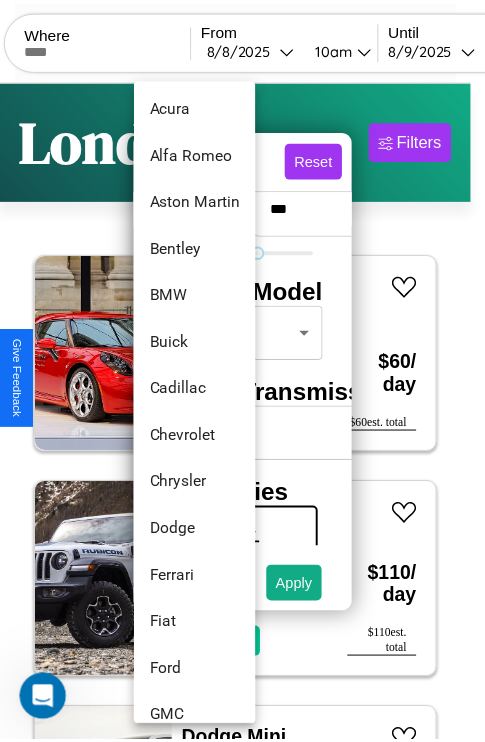 scroll, scrollTop: 230, scrollLeft: 0, axis: vertical 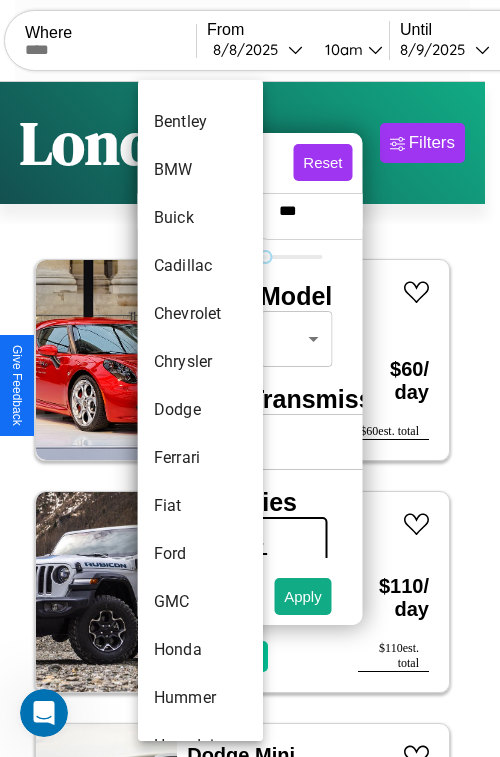 click on "Dodge" at bounding box center (200, 410) 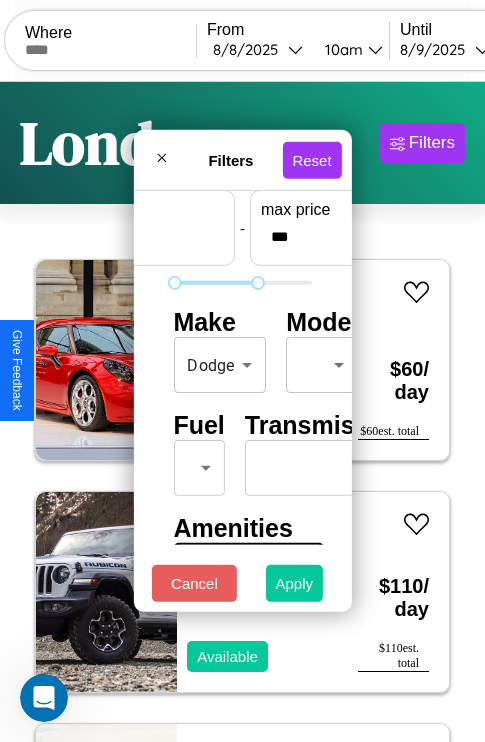 click on "Apply" at bounding box center (295, 583) 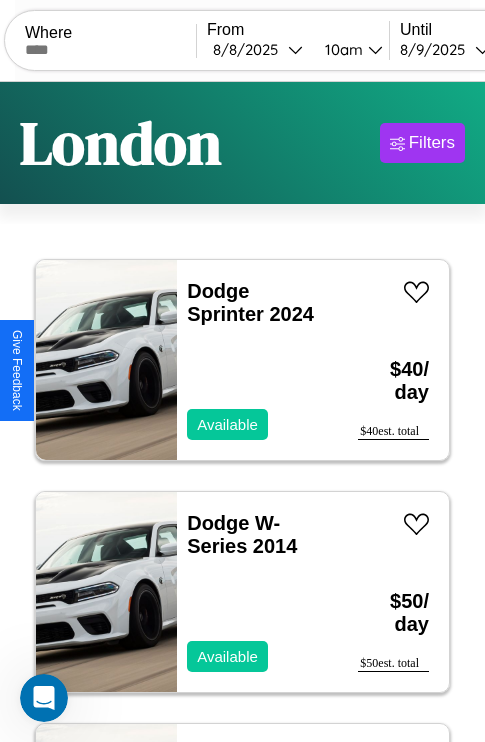 scroll, scrollTop: 95, scrollLeft: 0, axis: vertical 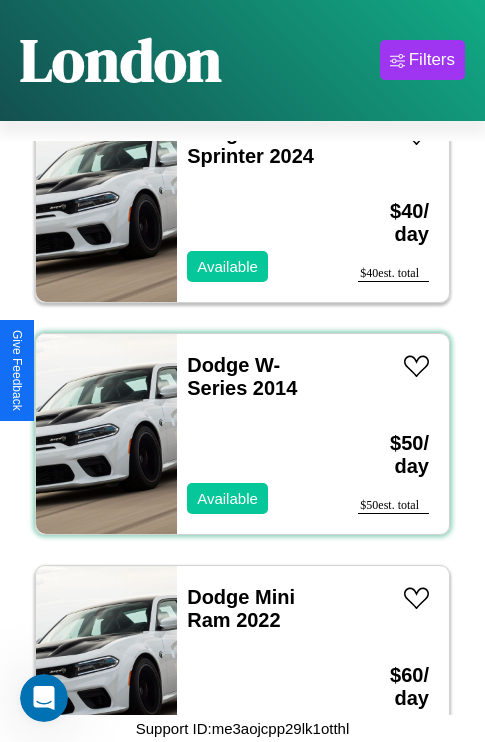 click on "Dodge   W-Series   2014 Available" at bounding box center (257, 434) 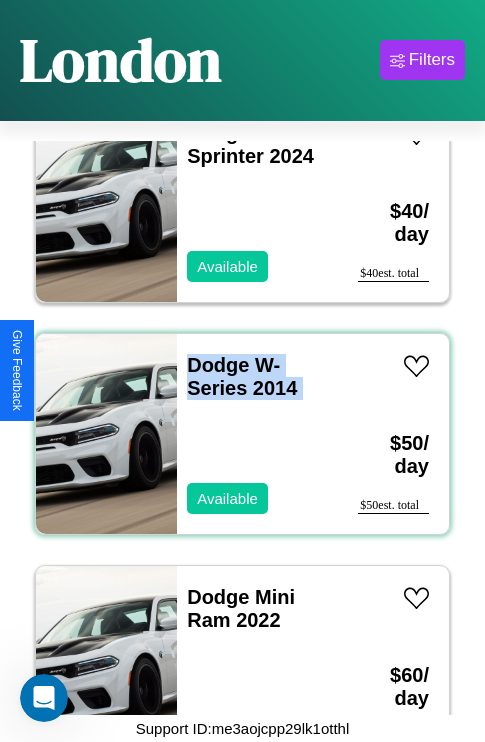 click on "Dodge   W-Series   2014 Available" at bounding box center (257, 434) 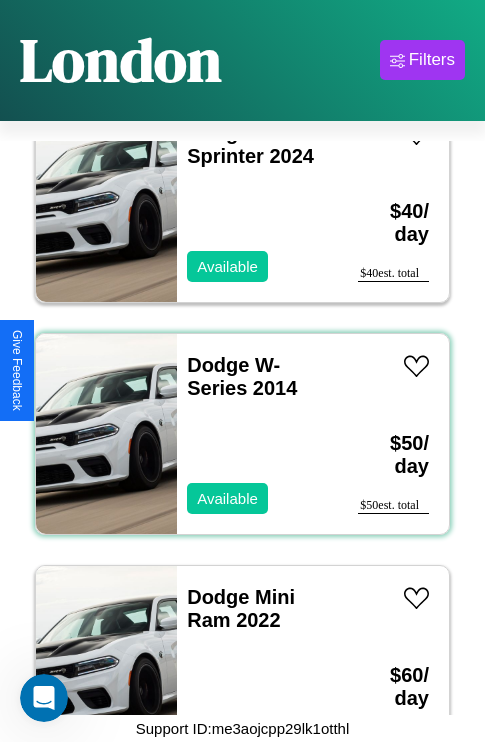 click on "Dodge   W-Series   2014 Available" at bounding box center [257, 434] 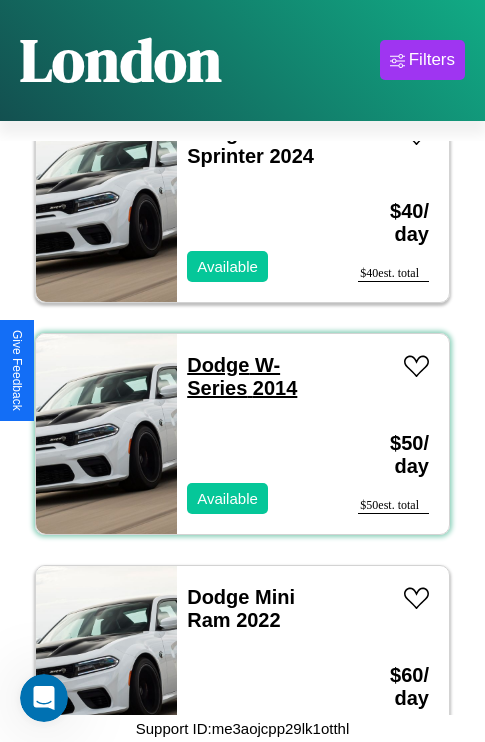 click on "Dodge   W-Series   2014" at bounding box center [242, 376] 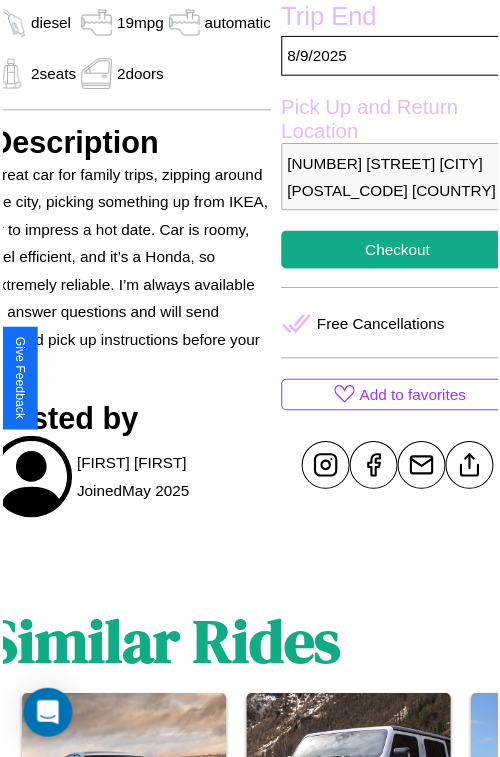 scroll, scrollTop: 519, scrollLeft: 88, axis: both 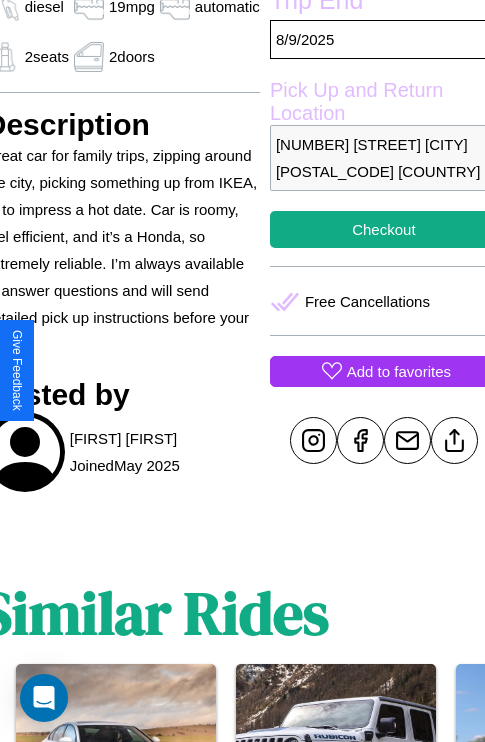 click on "Add to favorites" at bounding box center (399, 371) 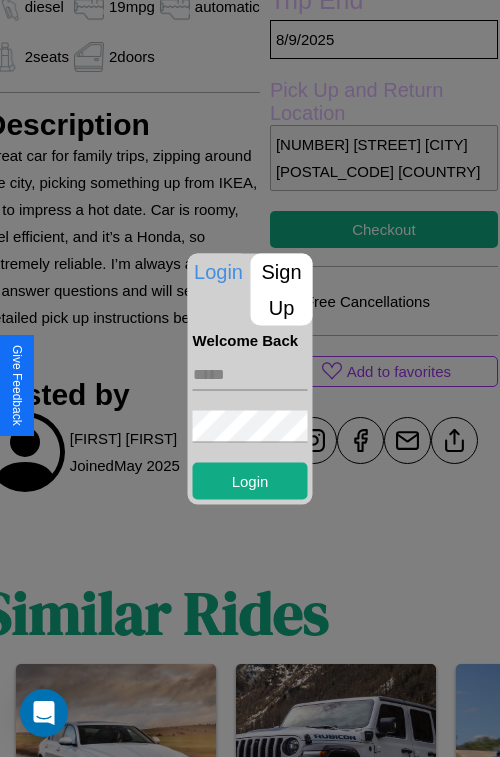 click on "Sign Up" at bounding box center (282, 289) 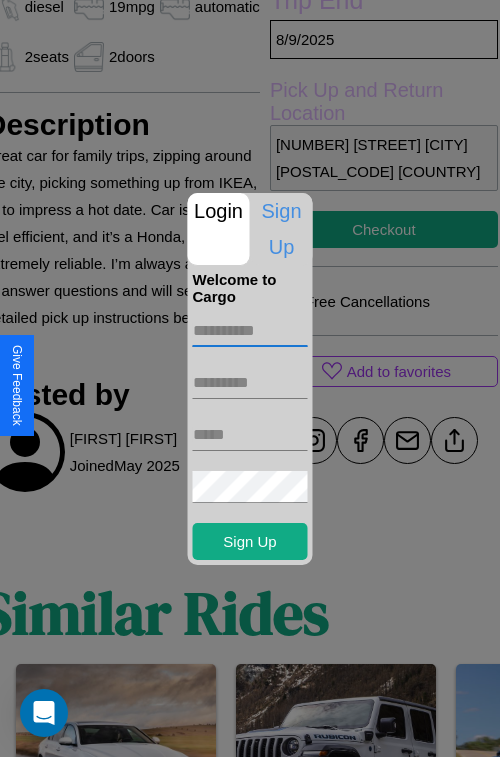 click at bounding box center [250, 331] 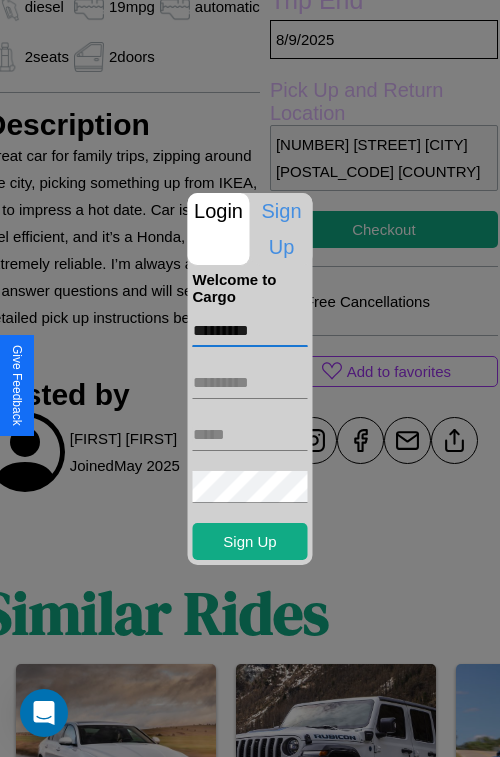 type on "*********" 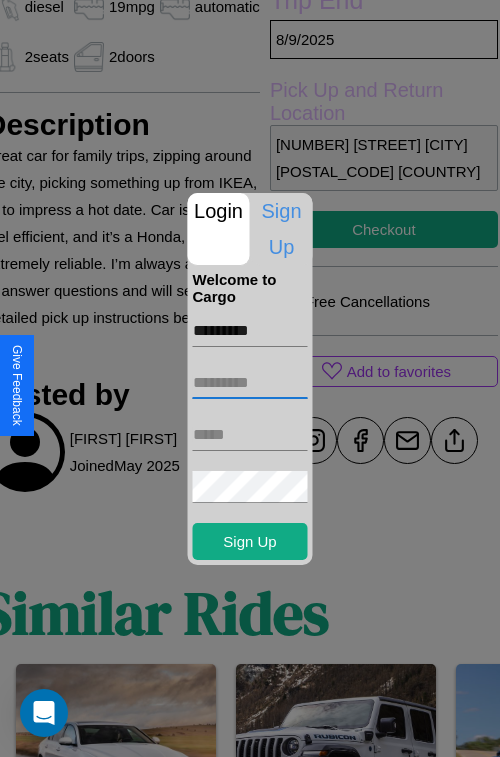 click at bounding box center (250, 383) 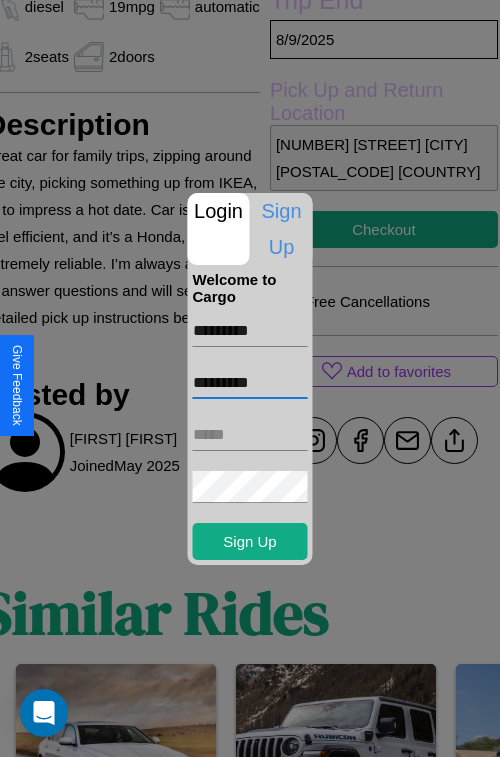 type on "*********" 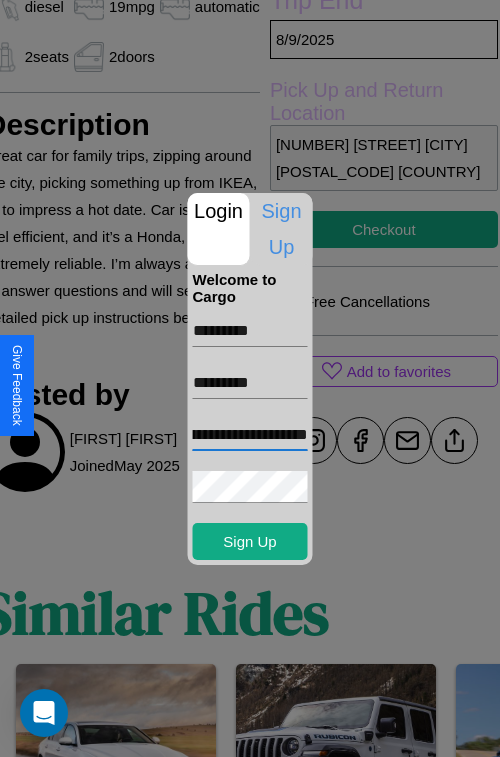 scroll, scrollTop: 0, scrollLeft: 136, axis: horizontal 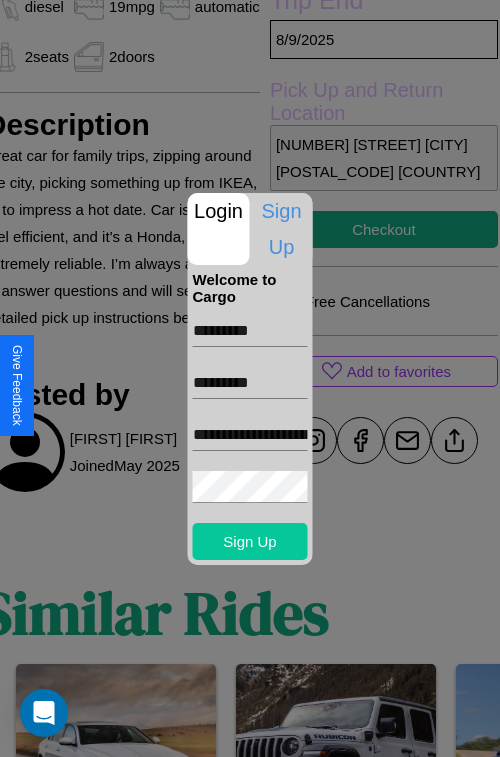 click on "Sign Up" at bounding box center [250, 541] 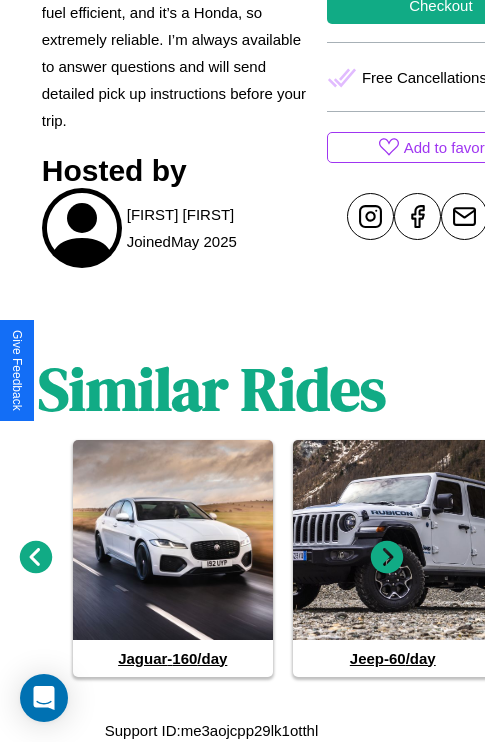 scroll, scrollTop: 745, scrollLeft: 30, axis: both 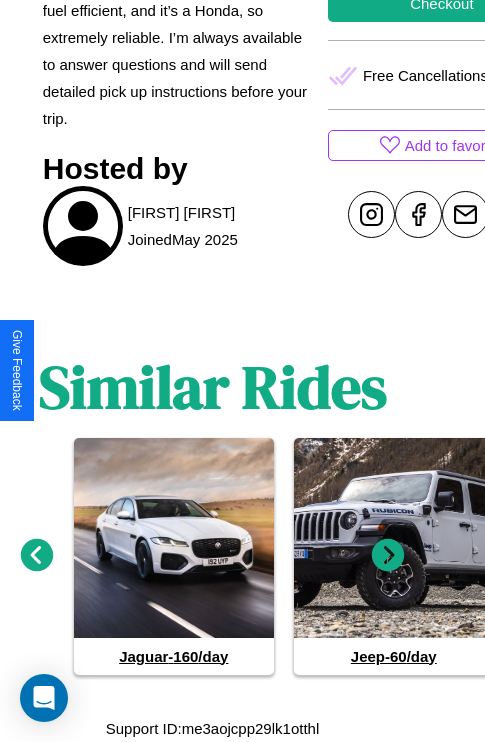 click 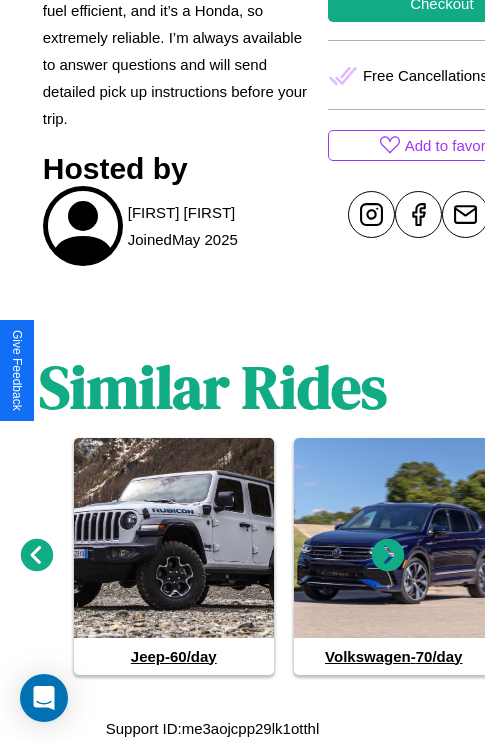 click 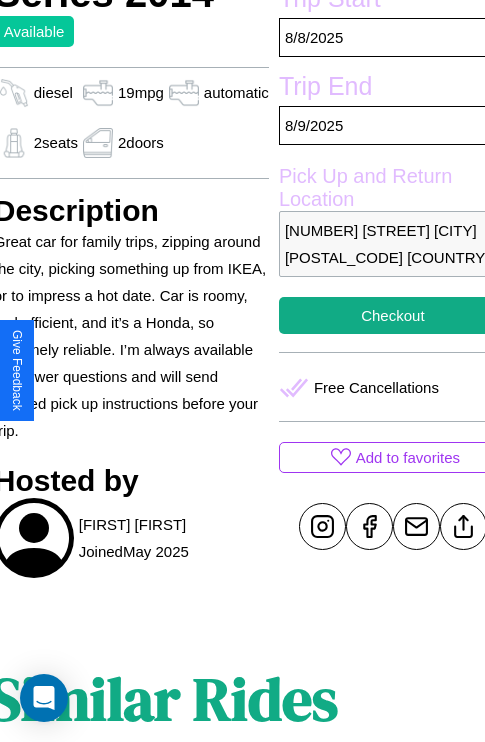 scroll, scrollTop: 377, scrollLeft: 88, axis: both 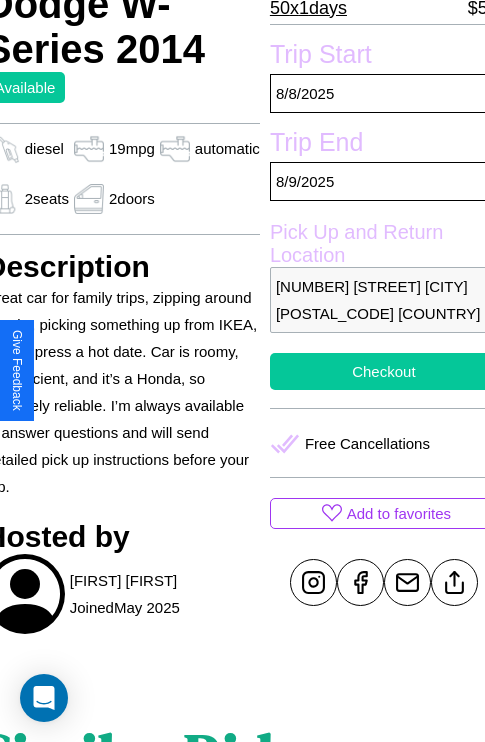 click on "Checkout" at bounding box center [384, 371] 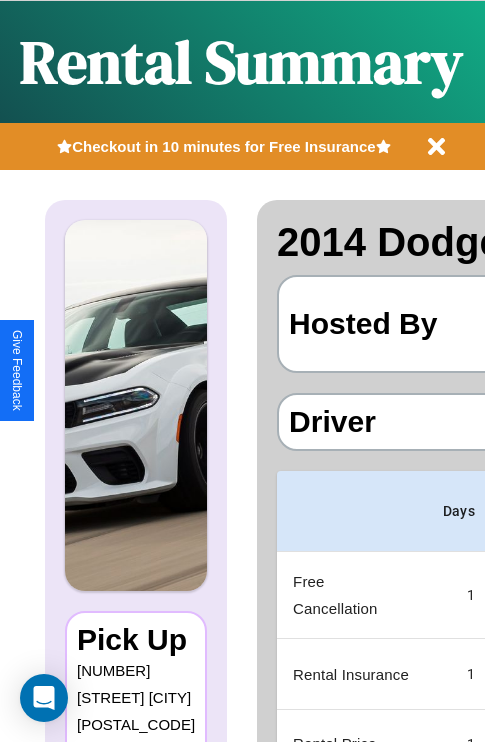 scroll, scrollTop: 0, scrollLeft: 378, axis: horizontal 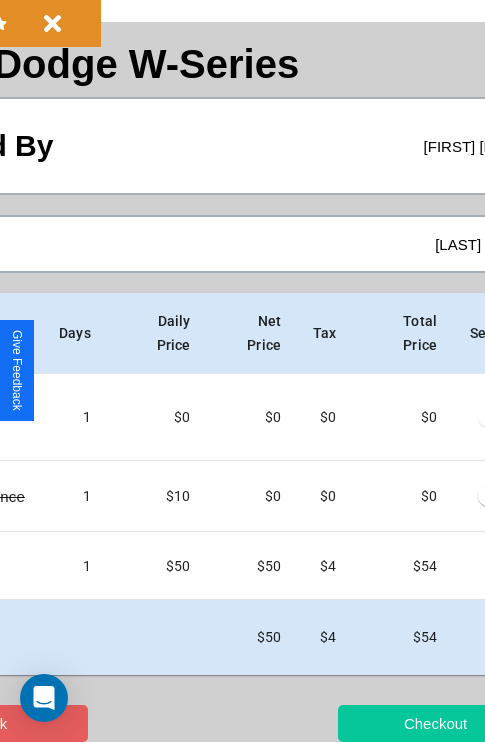 click on "Checkout" at bounding box center (435, 723) 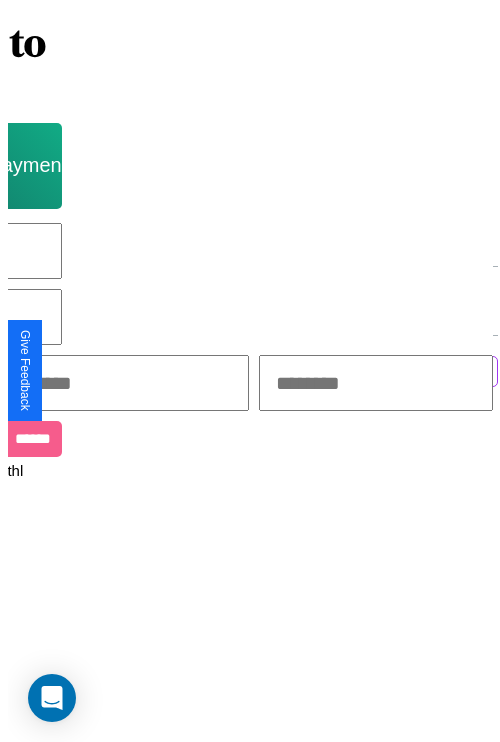 scroll, scrollTop: 0, scrollLeft: 0, axis: both 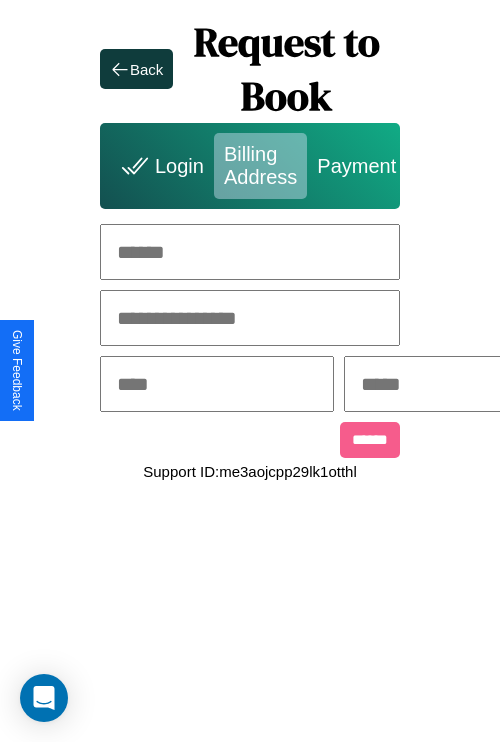 click at bounding box center [250, 252] 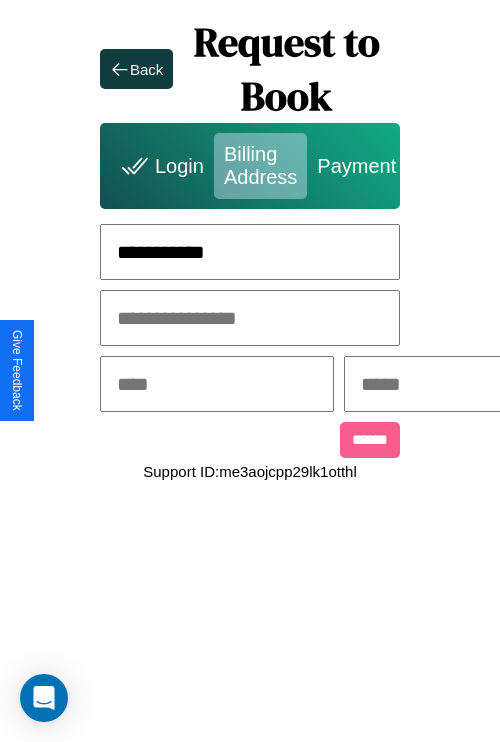 type on "**********" 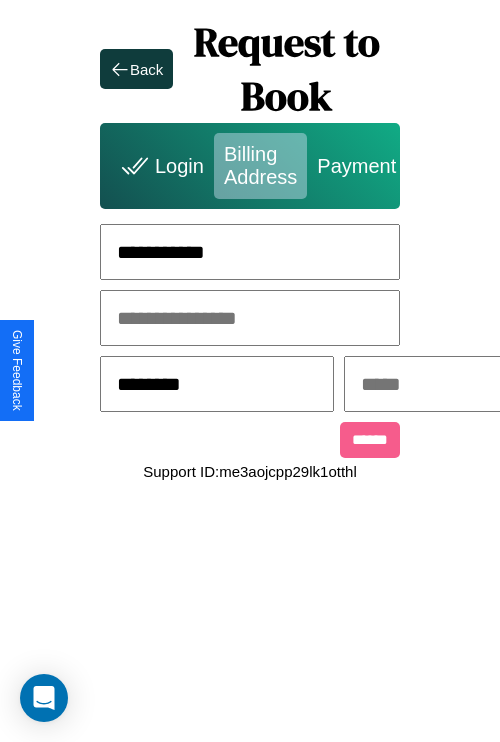 type on "********" 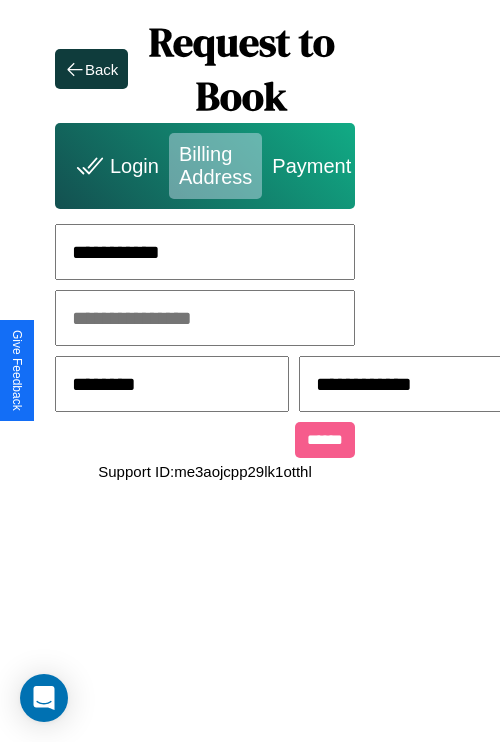 scroll, scrollTop: 0, scrollLeft: 517, axis: horizontal 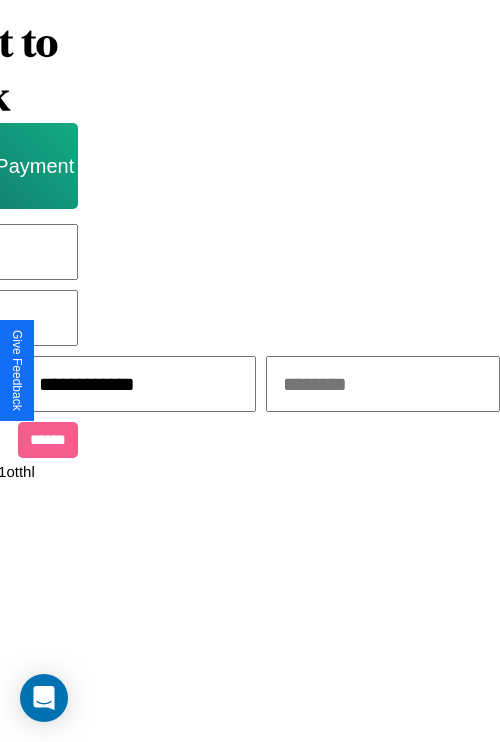 type on "**********" 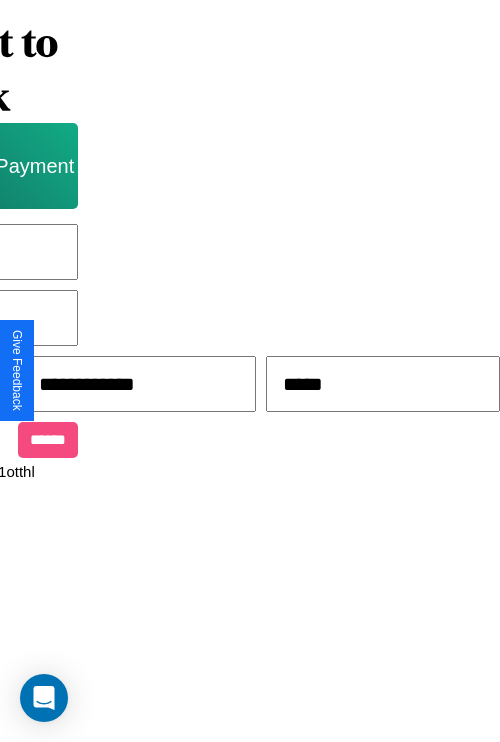 type on "*****" 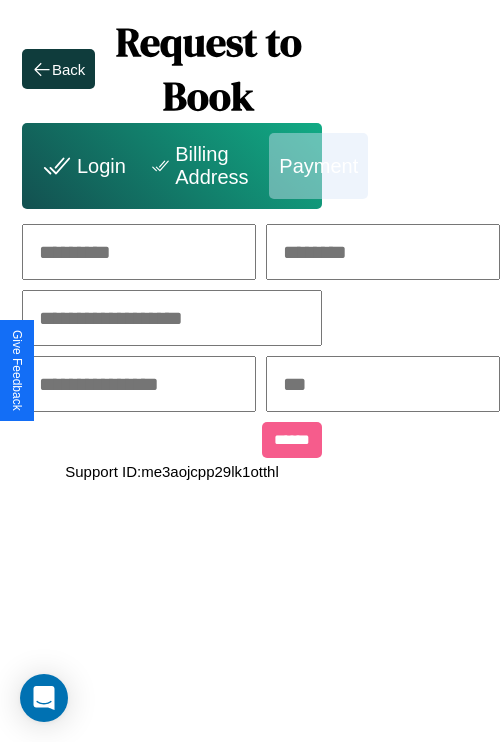 scroll, scrollTop: 0, scrollLeft: 208, axis: horizontal 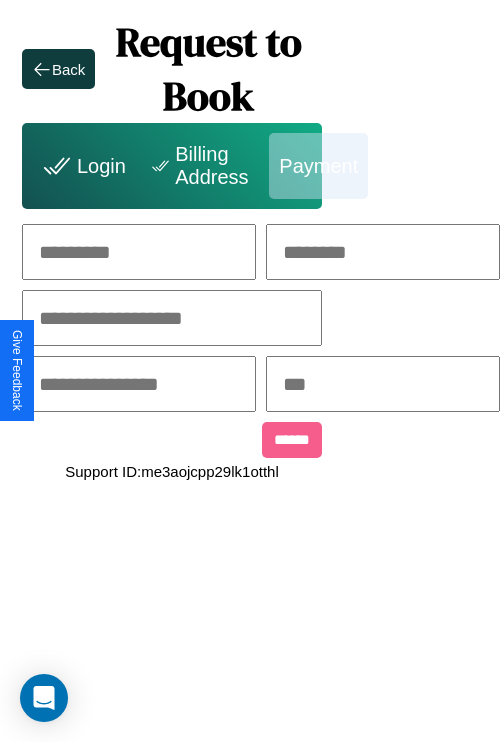 click at bounding box center (139, 252) 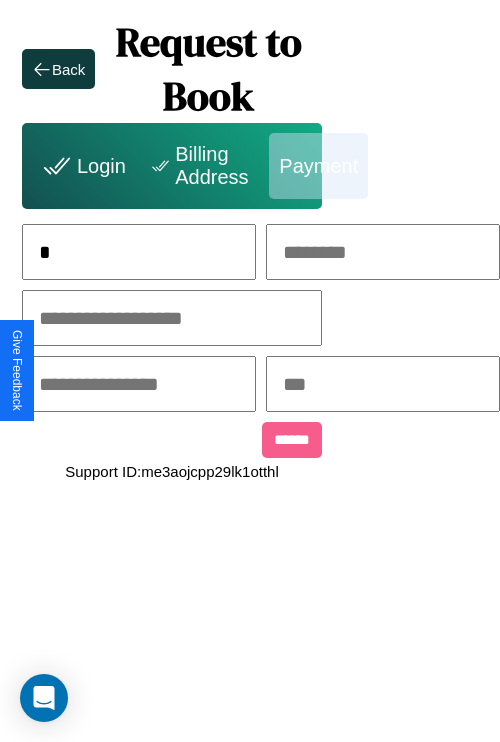 scroll, scrollTop: 0, scrollLeft: 131, axis: horizontal 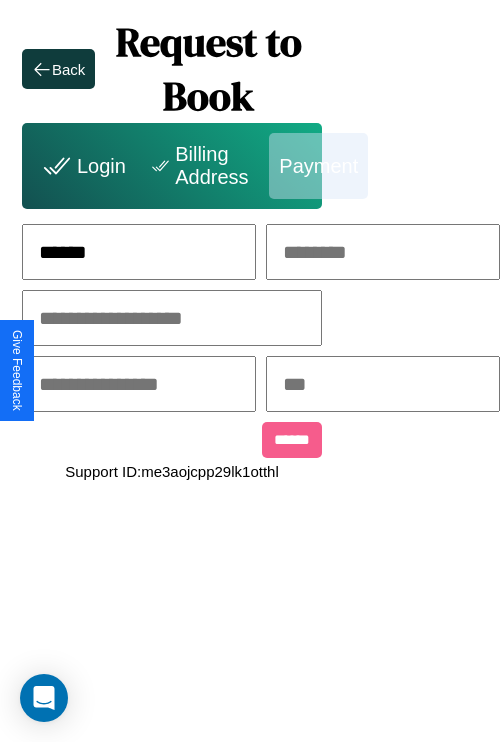 type on "******" 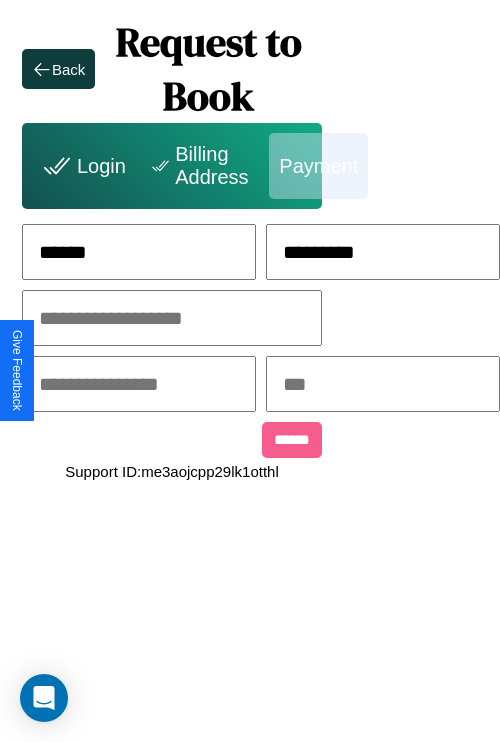 type on "*********" 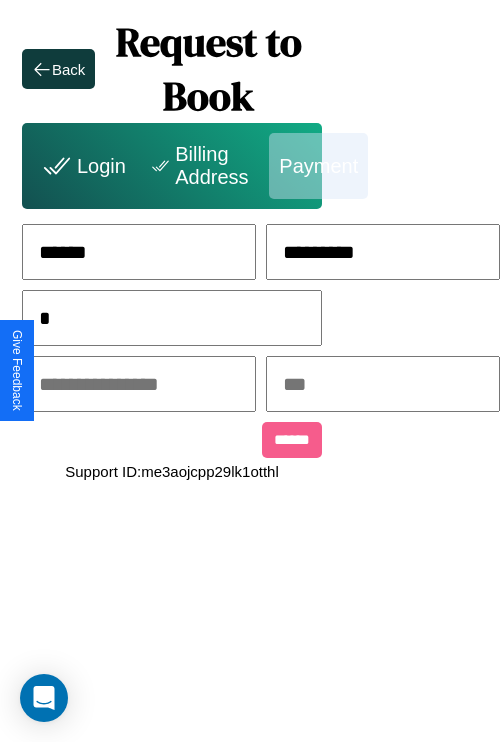 scroll, scrollTop: 0, scrollLeft: 128, axis: horizontal 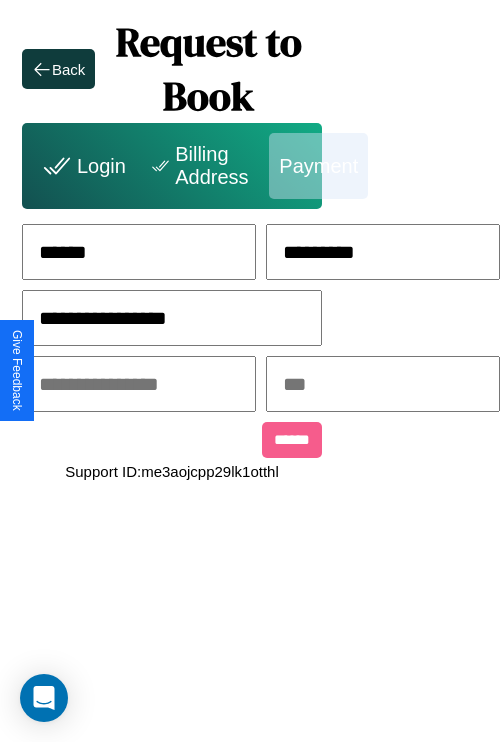 type on "**********" 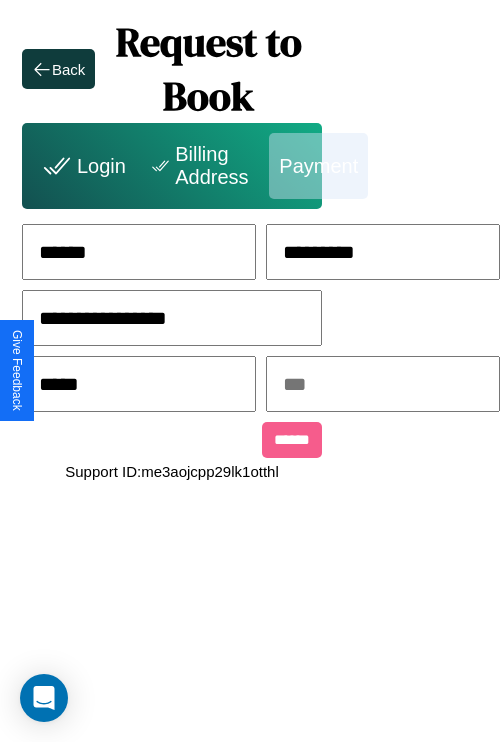 type on "*****" 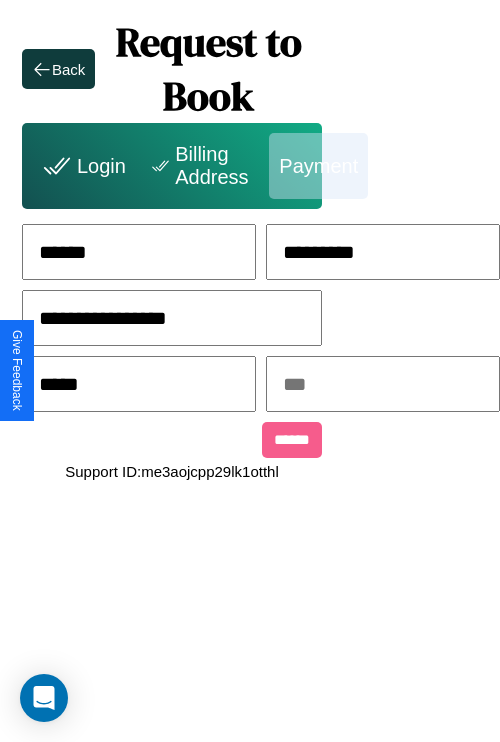 click at bounding box center [383, 384] 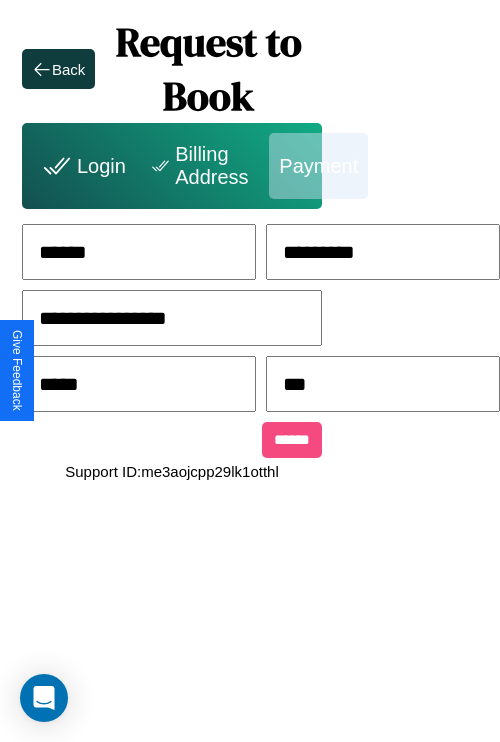 type on "***" 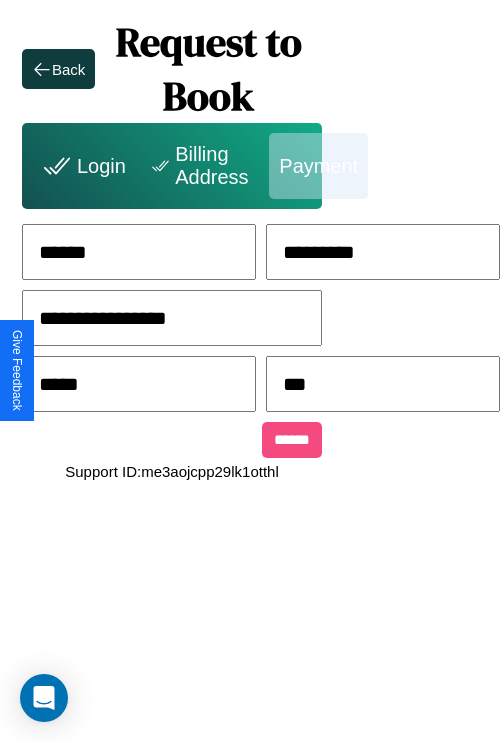 click on "******" at bounding box center (292, 440) 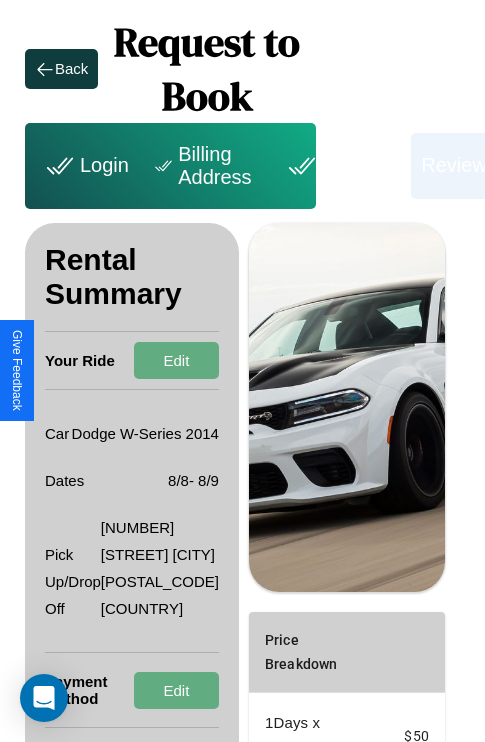 scroll, scrollTop: 355, scrollLeft: 72, axis: both 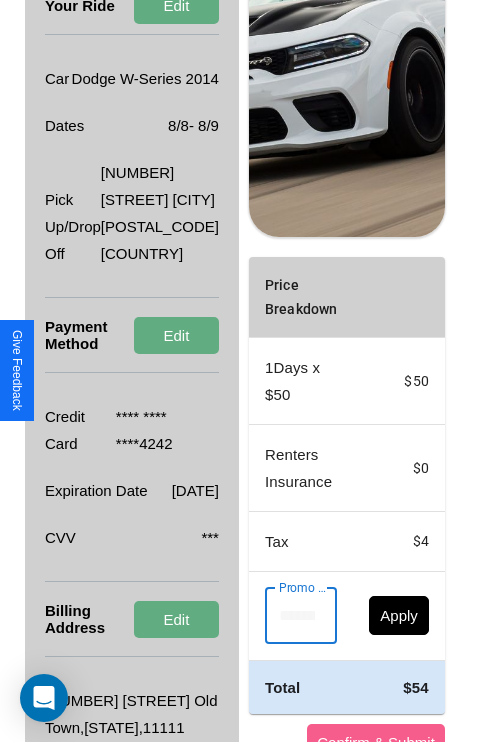 click on "Promo Code" at bounding box center (290, 616) 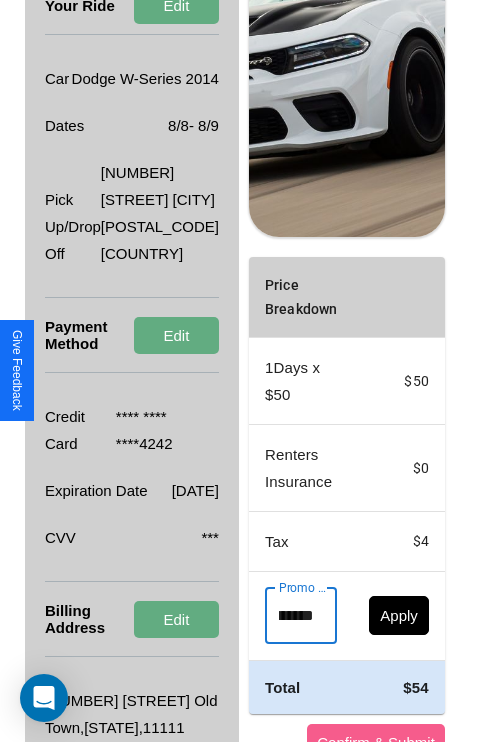 scroll, scrollTop: 0, scrollLeft: 96, axis: horizontal 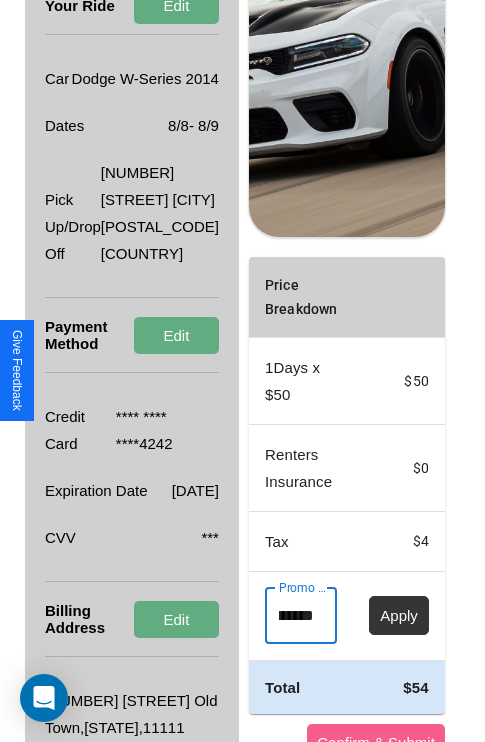type on "**********" 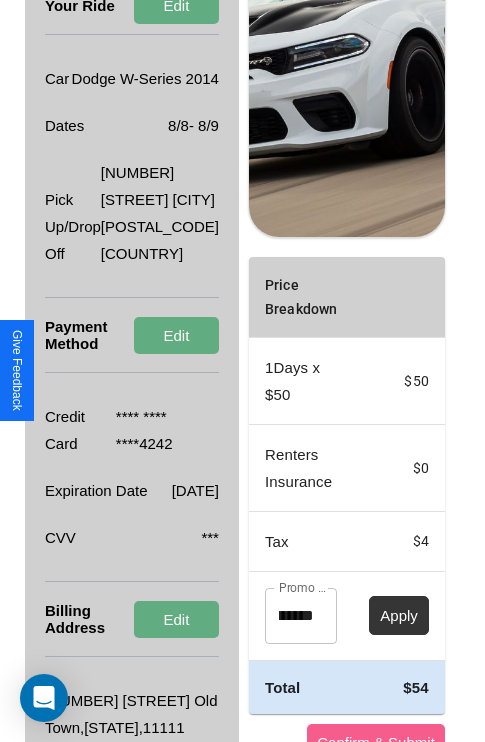 scroll, scrollTop: 0, scrollLeft: 0, axis: both 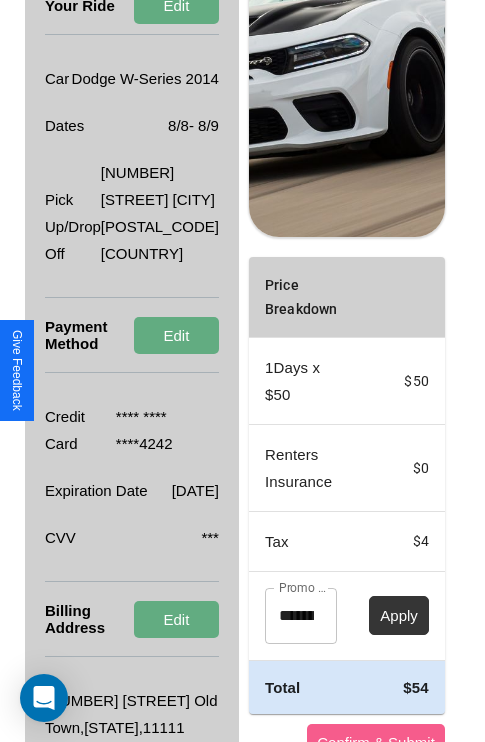 click on "Apply" at bounding box center (399, 615) 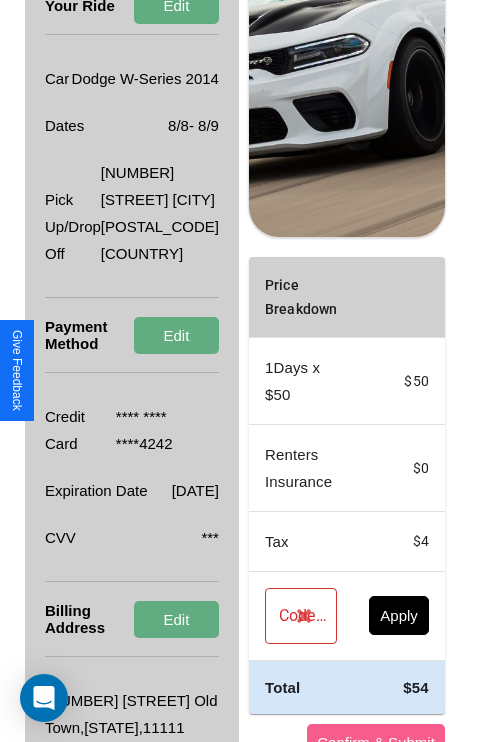 scroll, scrollTop: 0, scrollLeft: 72, axis: horizontal 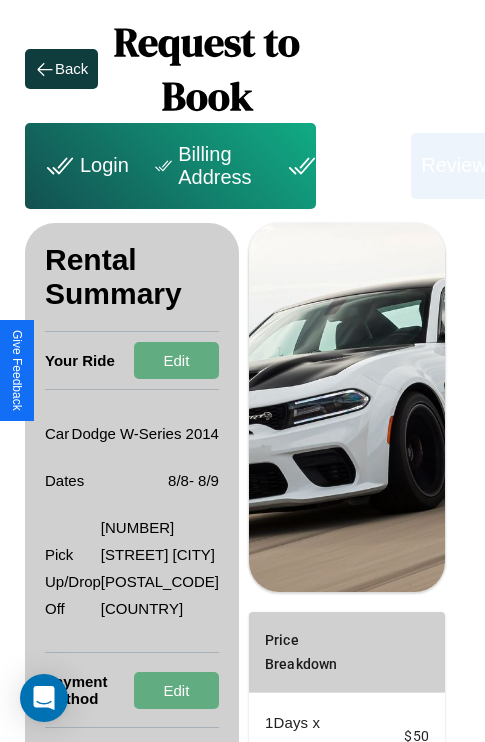 click on "Billing Address" at bounding box center [205, 166] 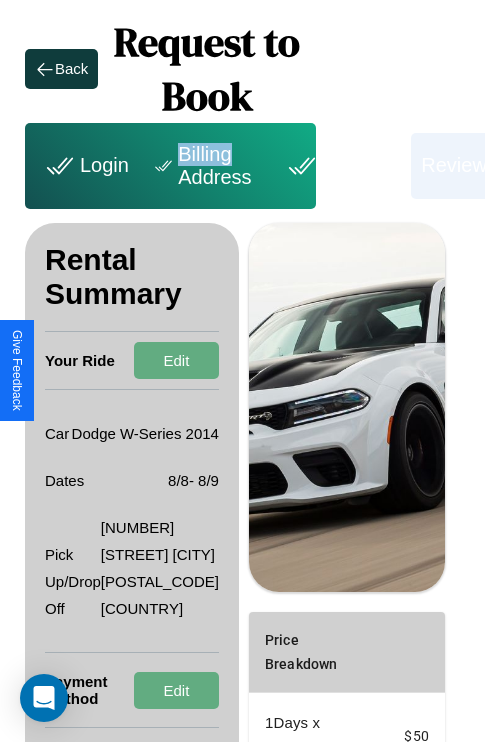 click on "Billing Address" at bounding box center [205, 166] 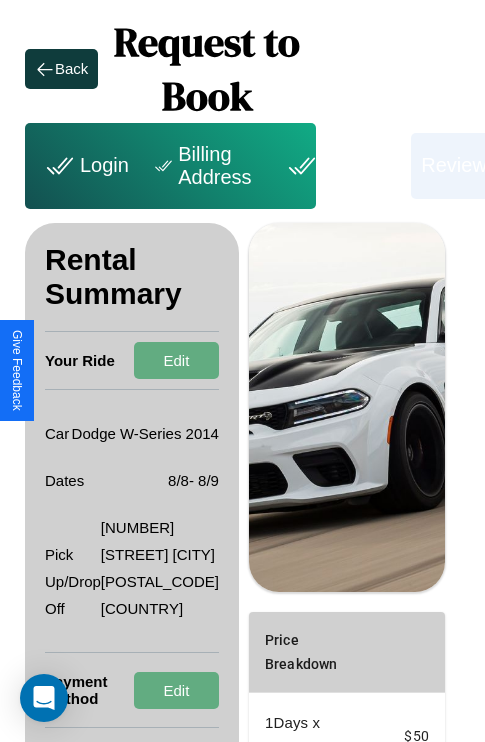 click on "Billing Address" at bounding box center [205, 166] 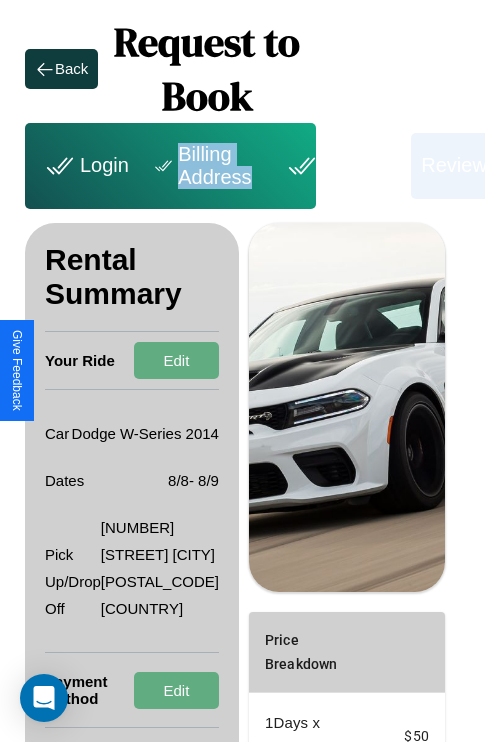 click on "Billing Address" at bounding box center (205, 166) 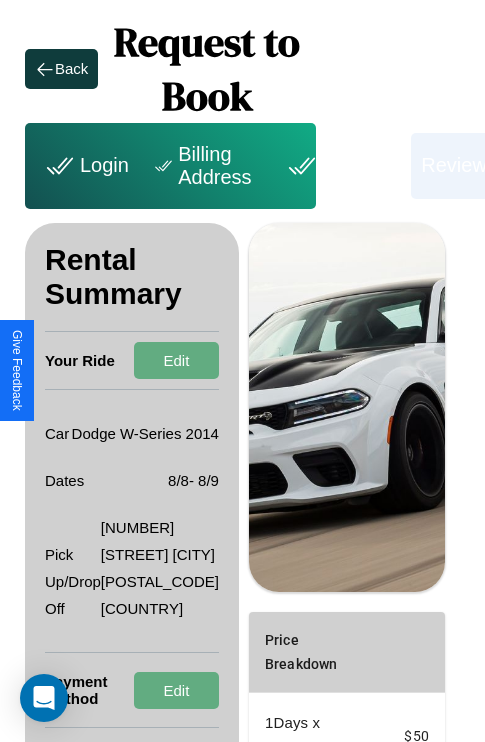 click on "Billing Address" at bounding box center (205, 166) 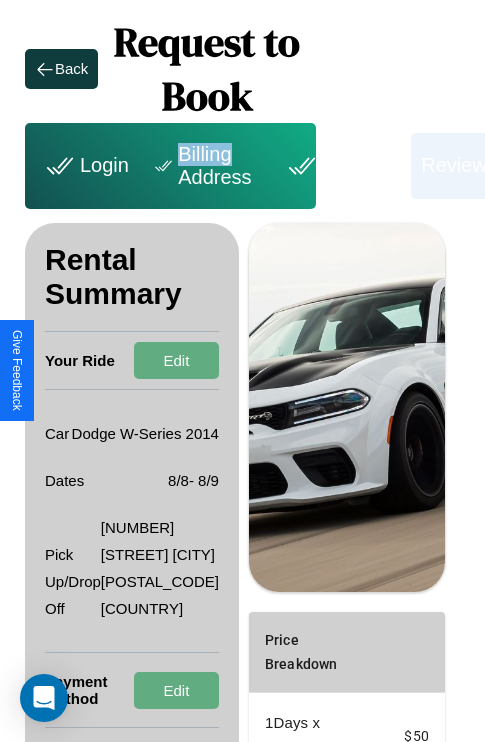 click on "Billing Address" at bounding box center (205, 166) 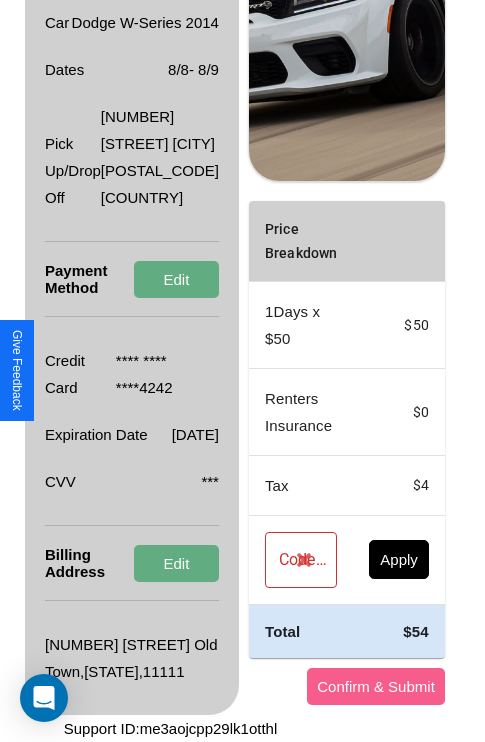 scroll, scrollTop: 509, scrollLeft: 72, axis: both 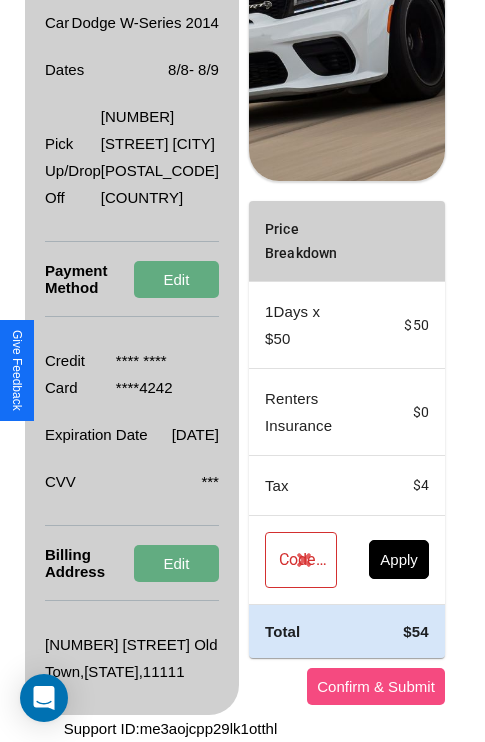 click on "Confirm & Submit" at bounding box center (376, 686) 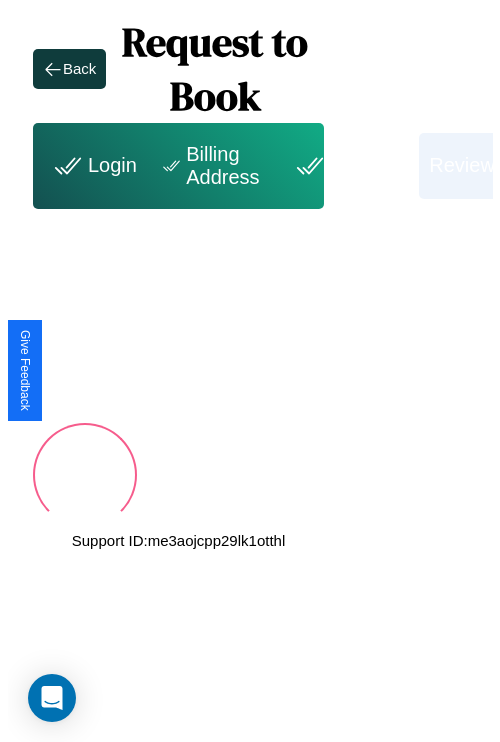 scroll, scrollTop: 0, scrollLeft: 72, axis: horizontal 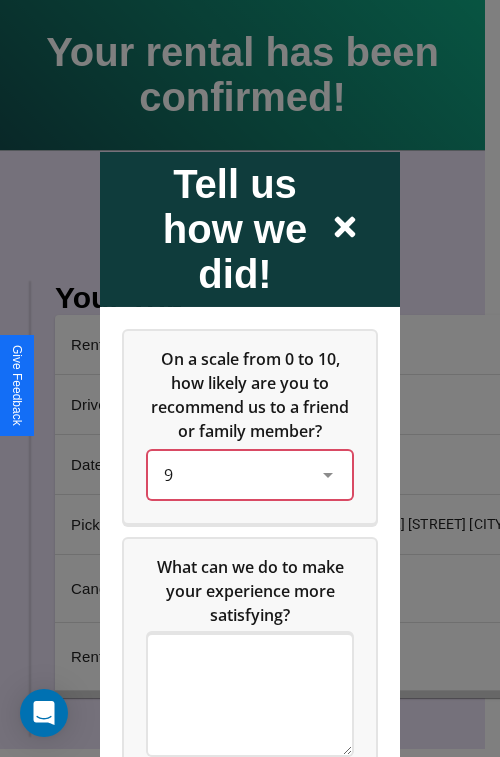 click on "9" at bounding box center [234, 474] 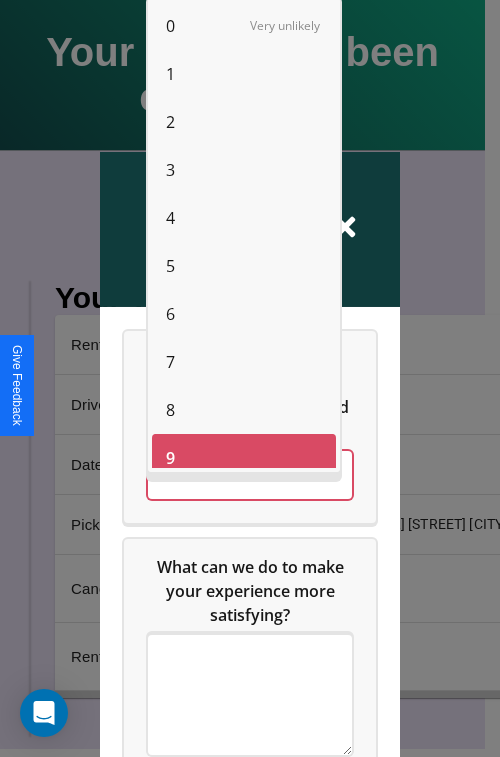 scroll, scrollTop: 14, scrollLeft: 0, axis: vertical 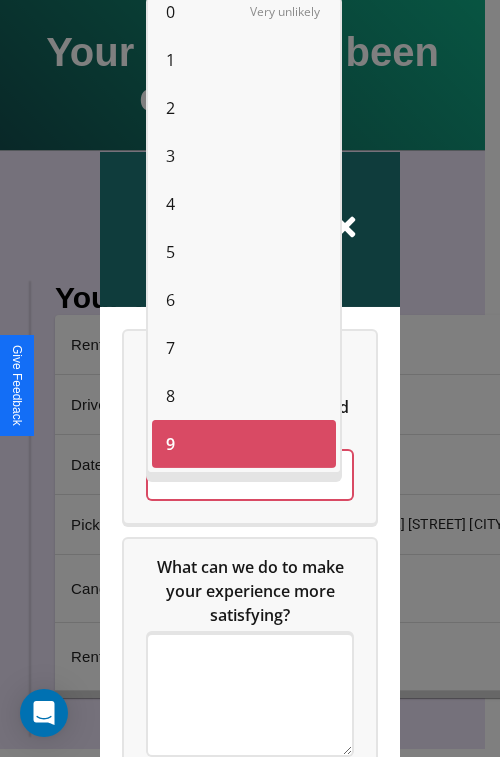 click on "3" at bounding box center (170, 156) 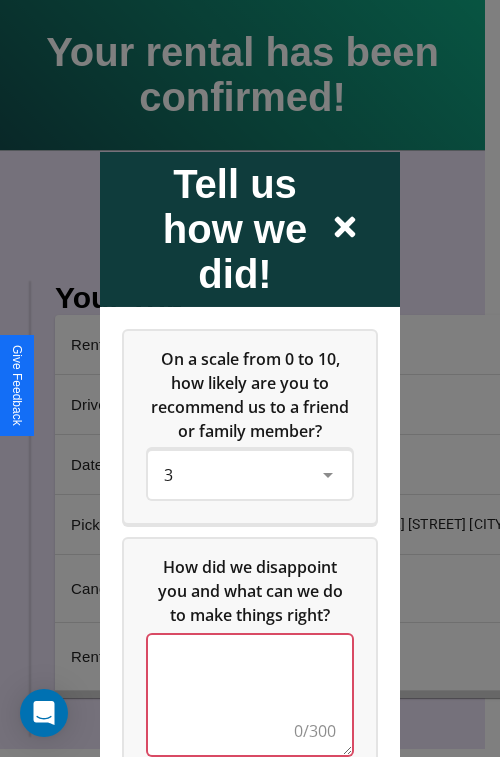 click at bounding box center (250, 694) 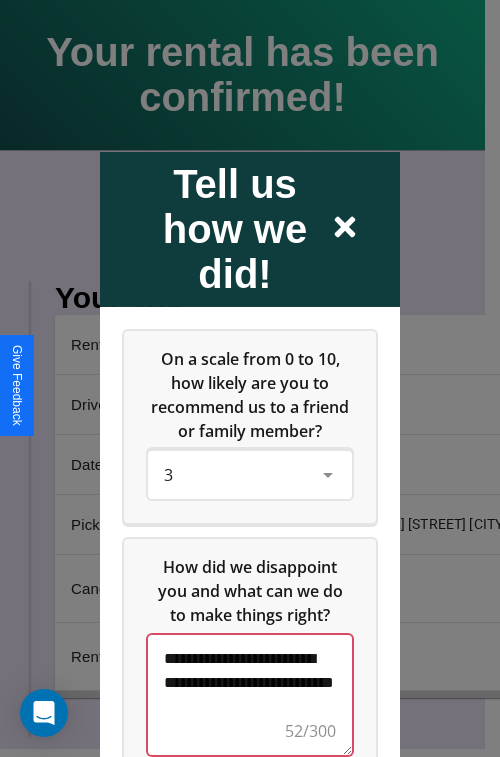 scroll, scrollTop: 5, scrollLeft: 0, axis: vertical 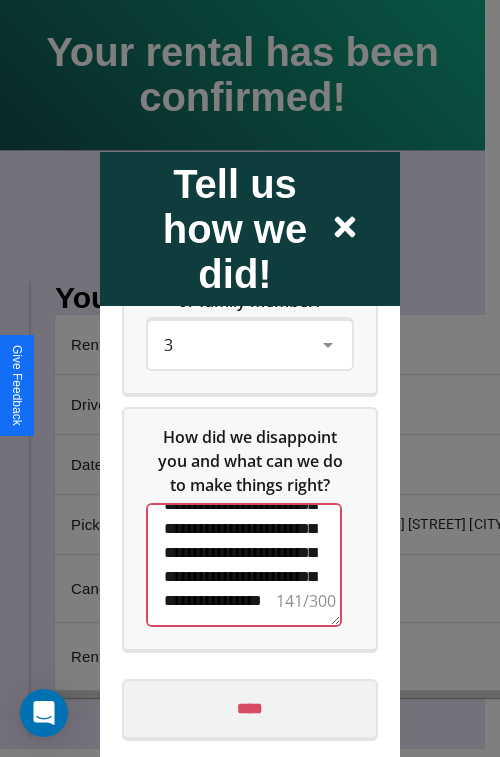 type on "**********" 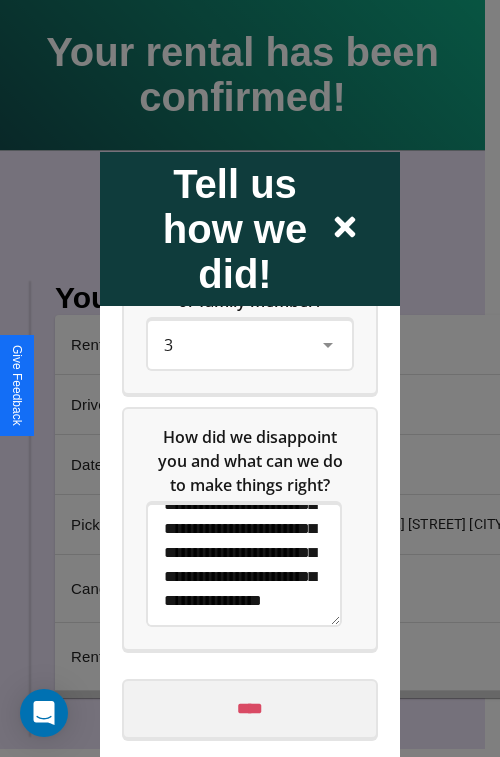 click on "****" at bounding box center [250, 708] 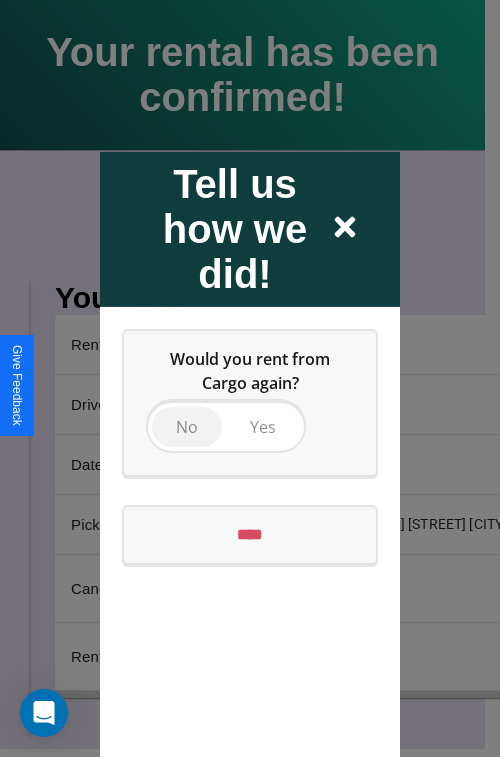 click on "No" at bounding box center [187, 426] 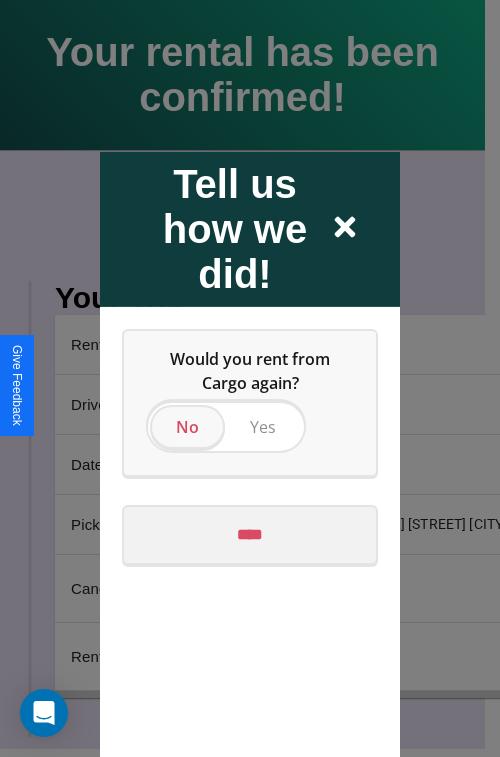 click on "****" at bounding box center [250, 534] 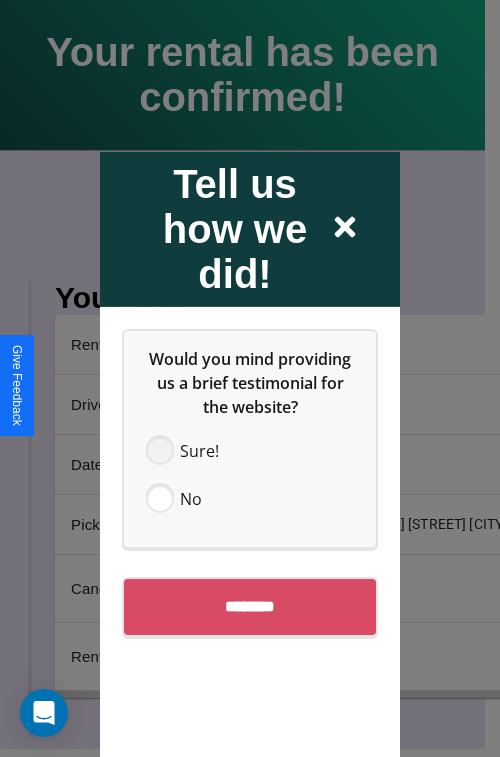 click at bounding box center [160, 450] 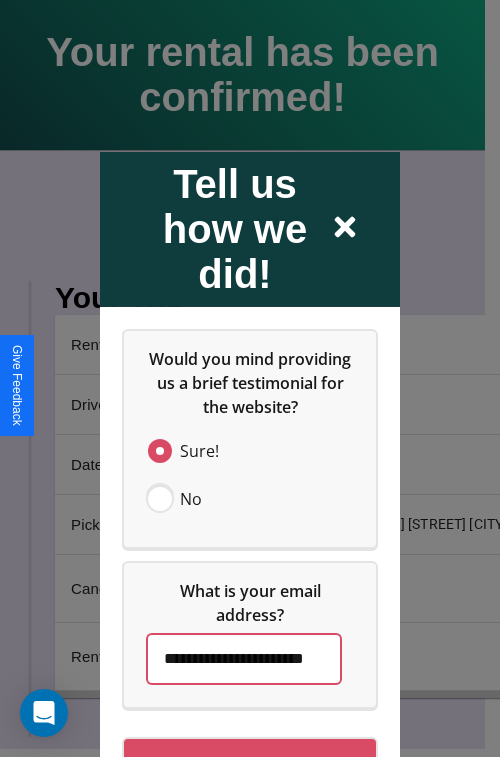 scroll, scrollTop: 0, scrollLeft: 43, axis: horizontal 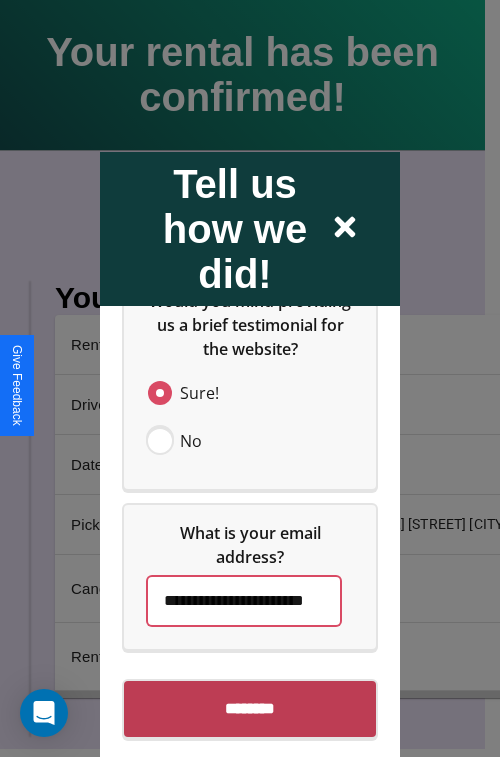 type on "**********" 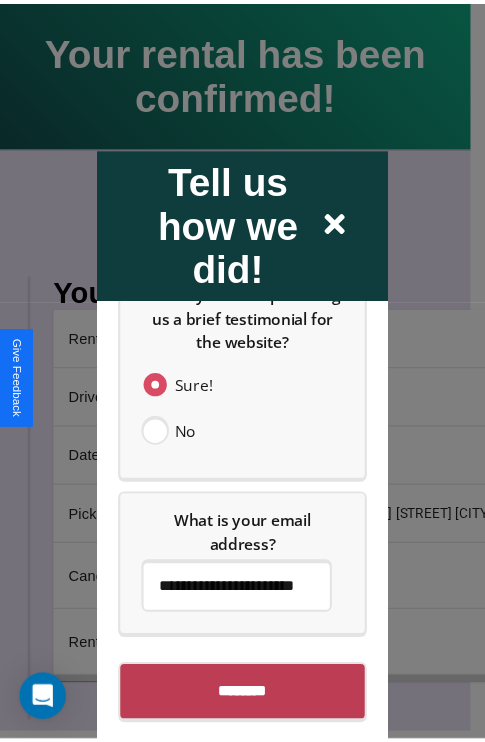 scroll, scrollTop: 0, scrollLeft: 0, axis: both 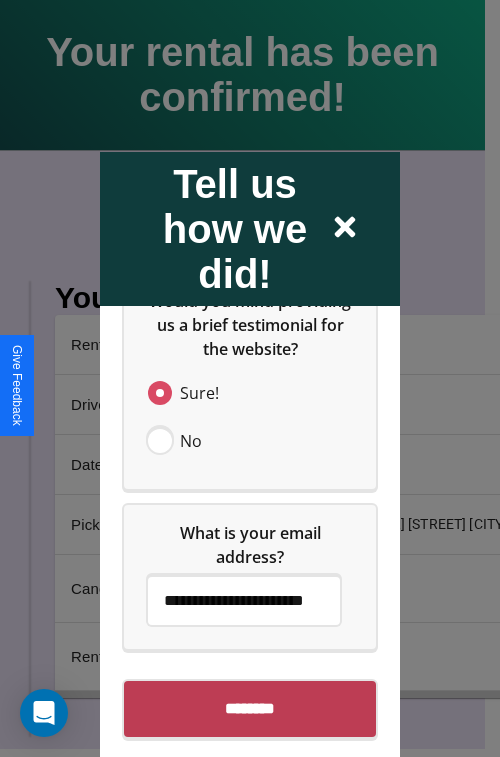 click on "********" at bounding box center [250, 708] 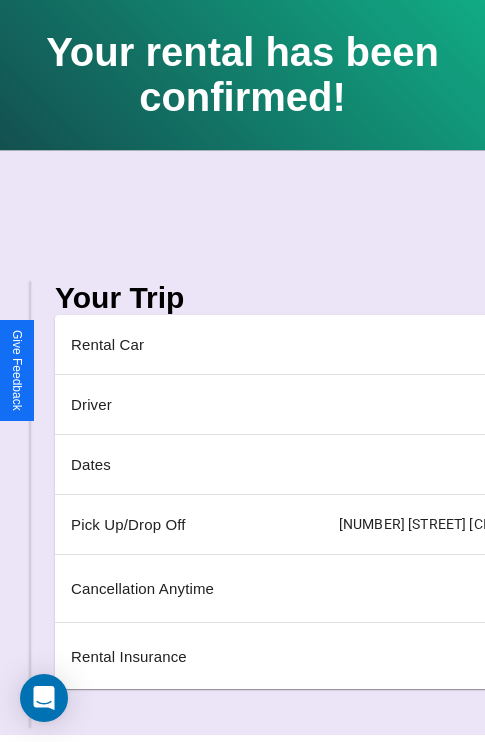 scroll, scrollTop: 0, scrollLeft: 235, axis: horizontal 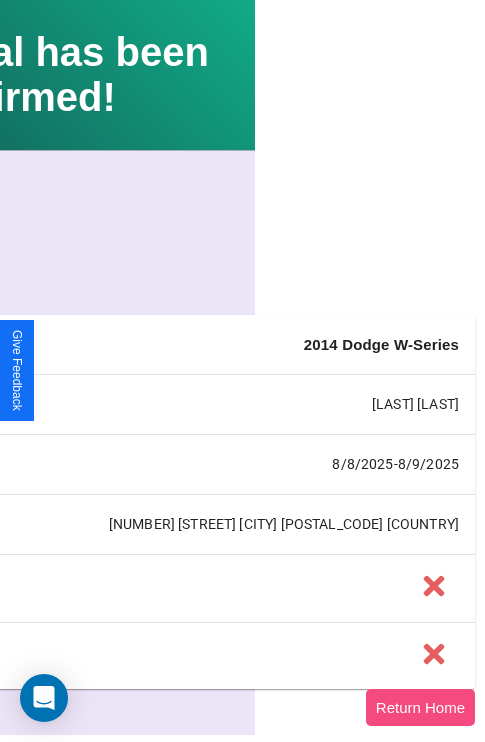 click on "Return Home" at bounding box center (420, 707) 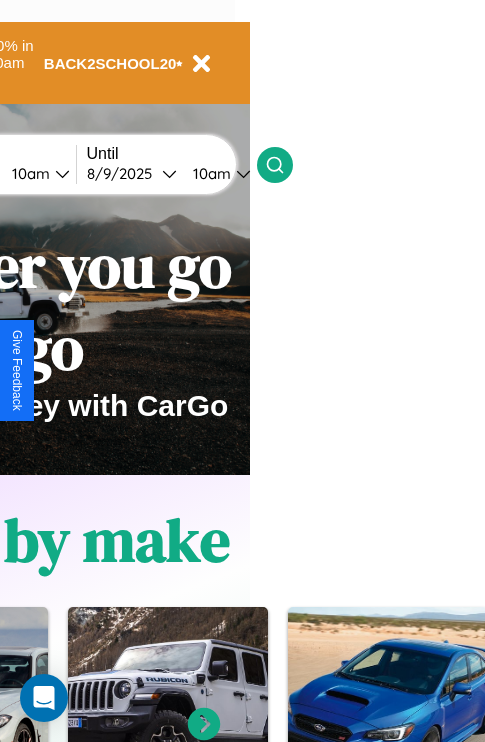 scroll, scrollTop: 0, scrollLeft: 0, axis: both 